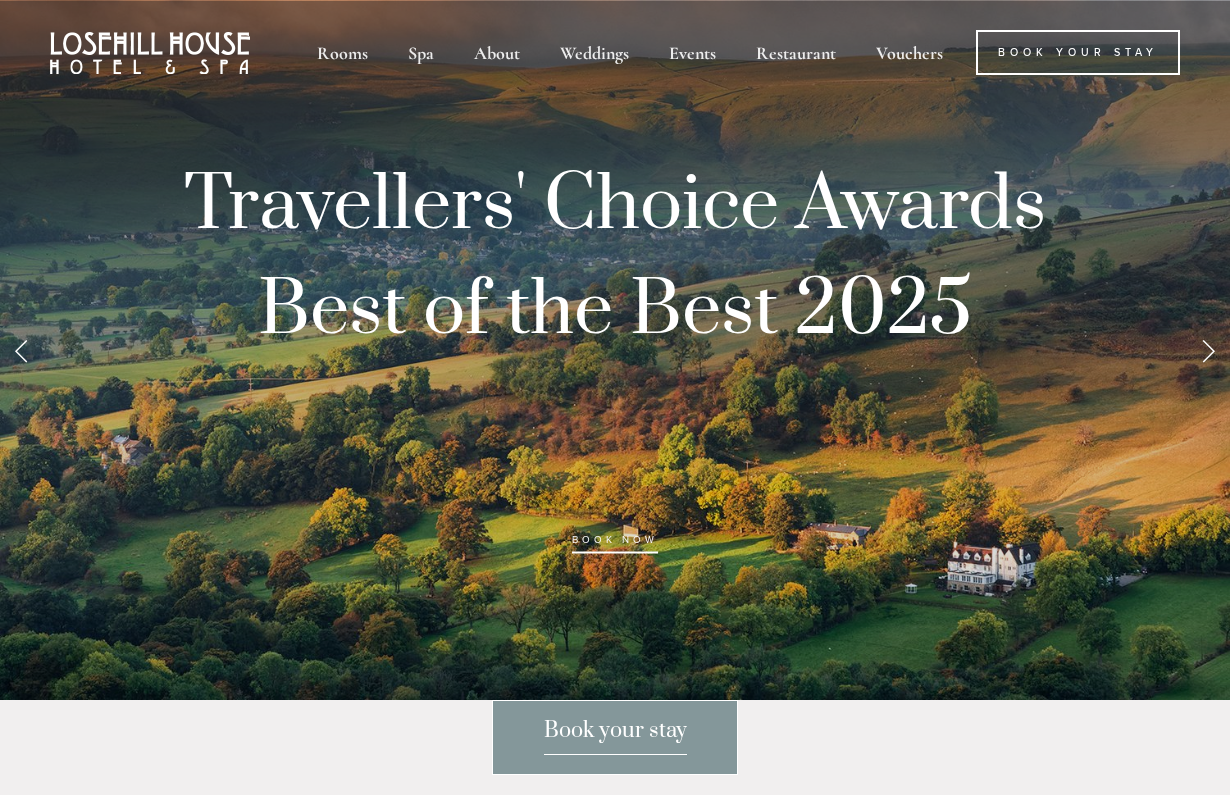 scroll, scrollTop: 0, scrollLeft: 0, axis: both 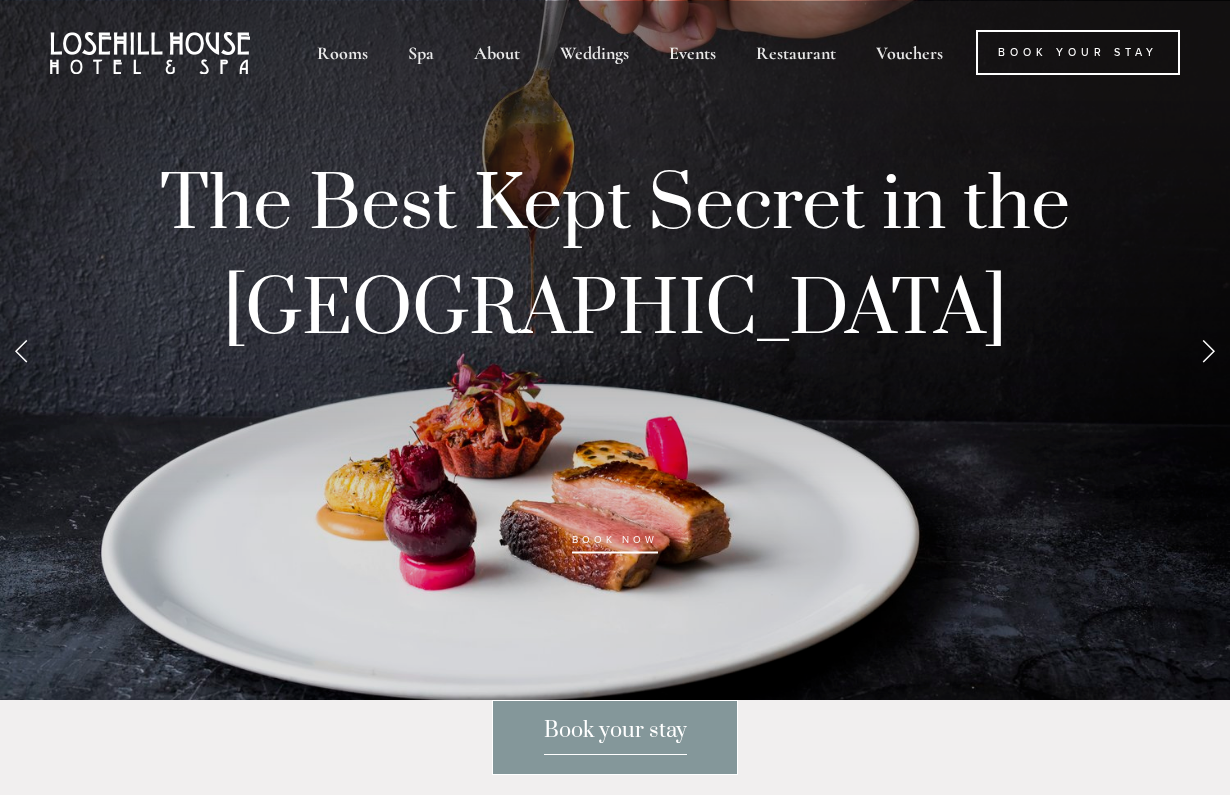 click at bounding box center (1208, 350) 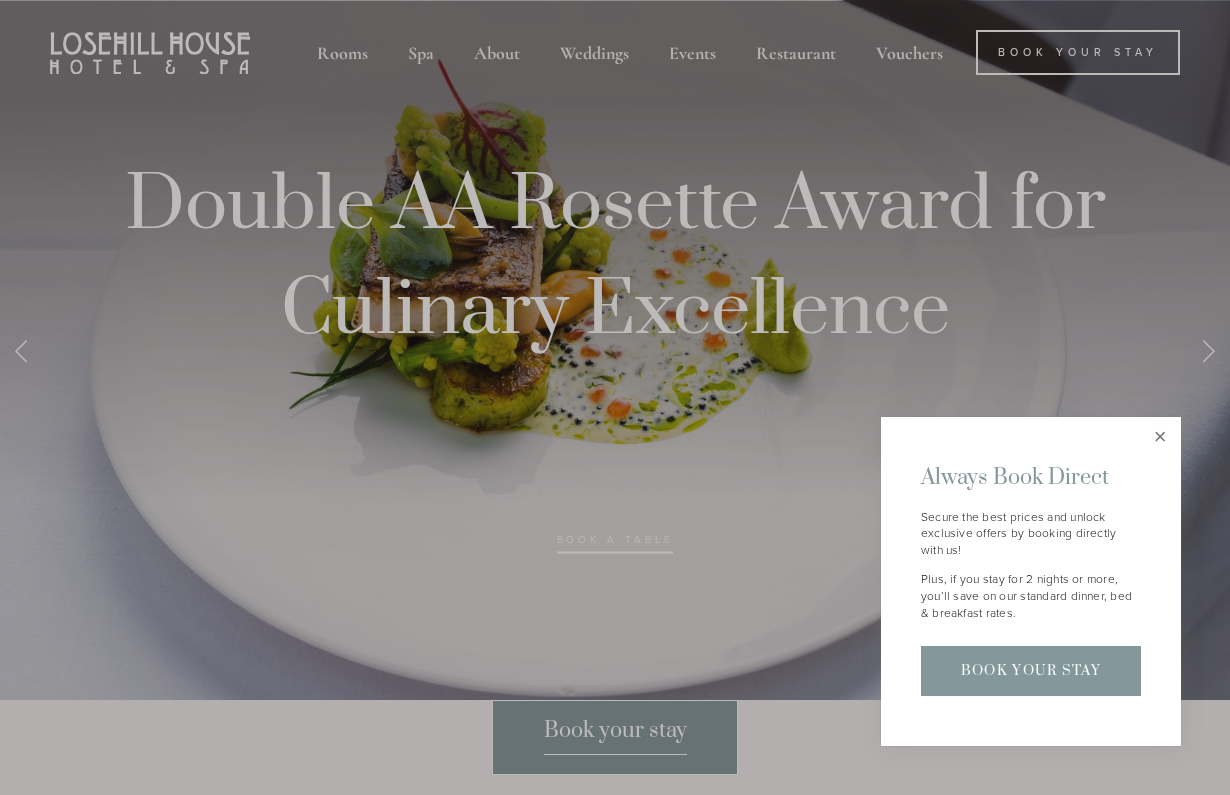 click at bounding box center (1160, 437) 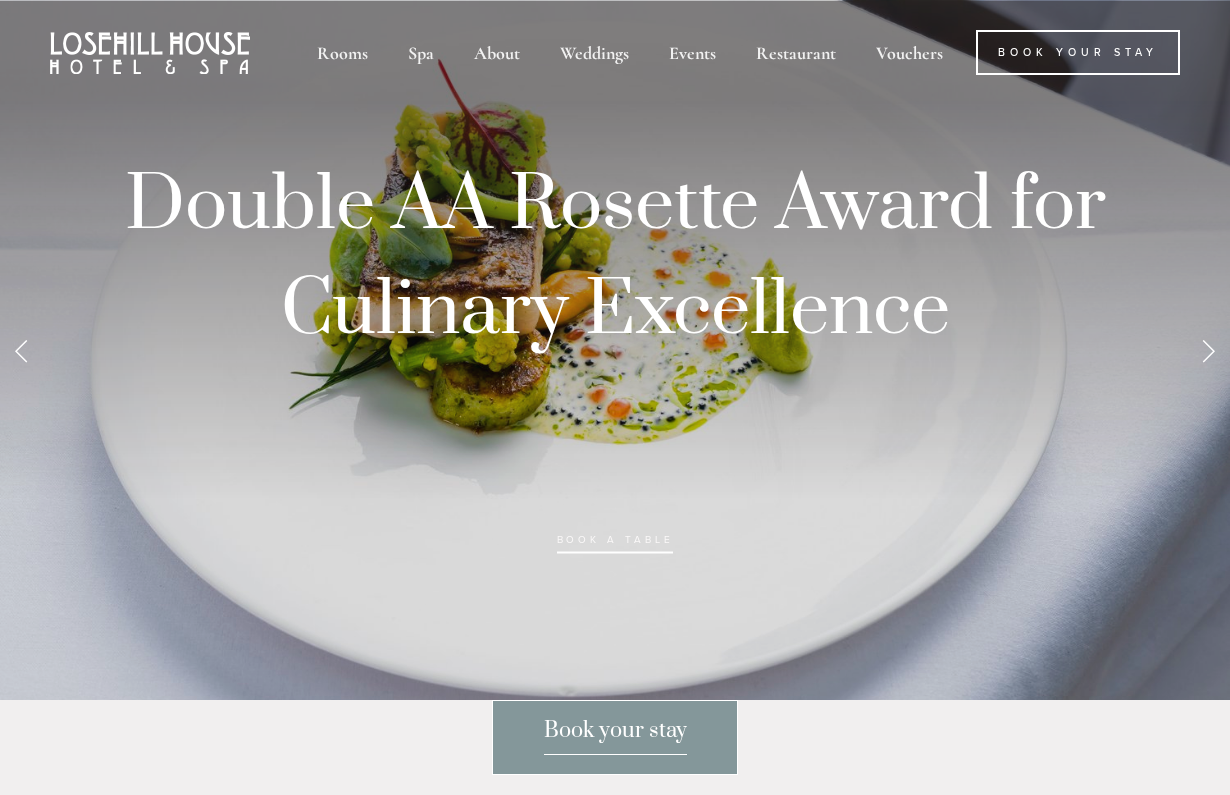click at bounding box center [1208, 350] 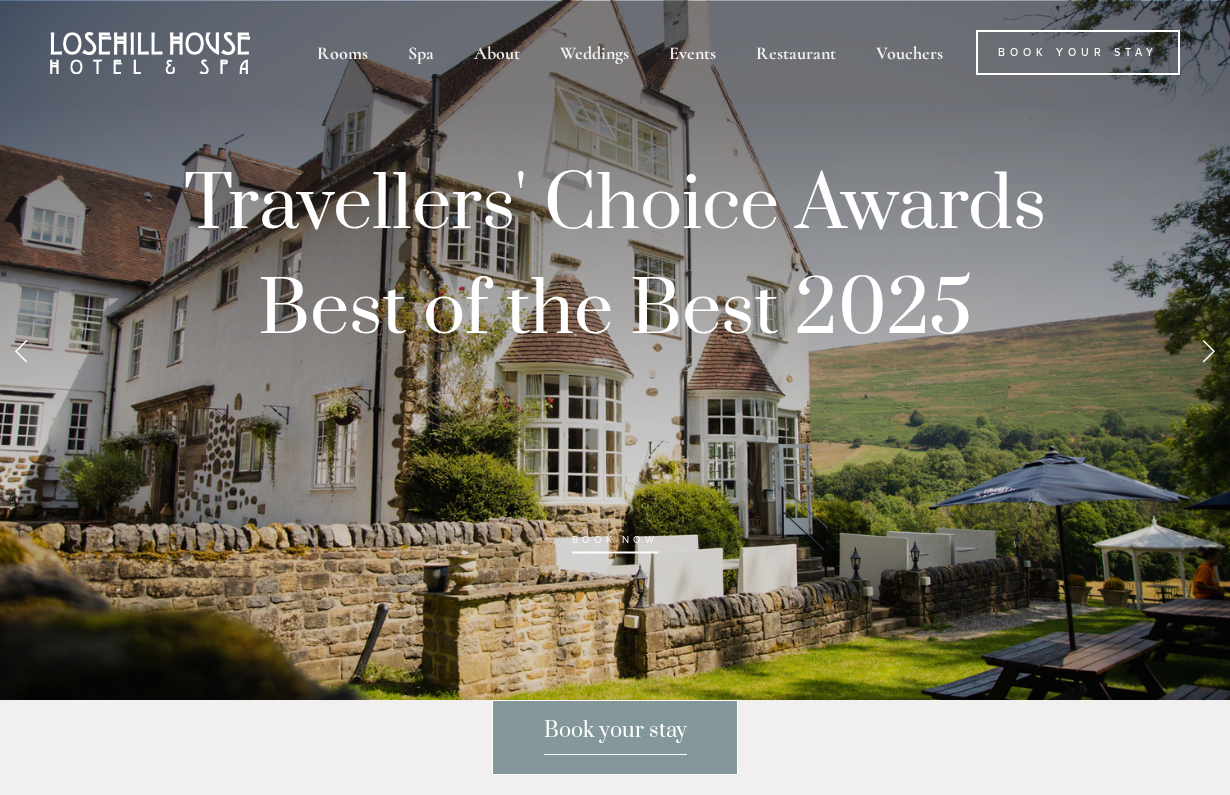 click at bounding box center [1208, 350] 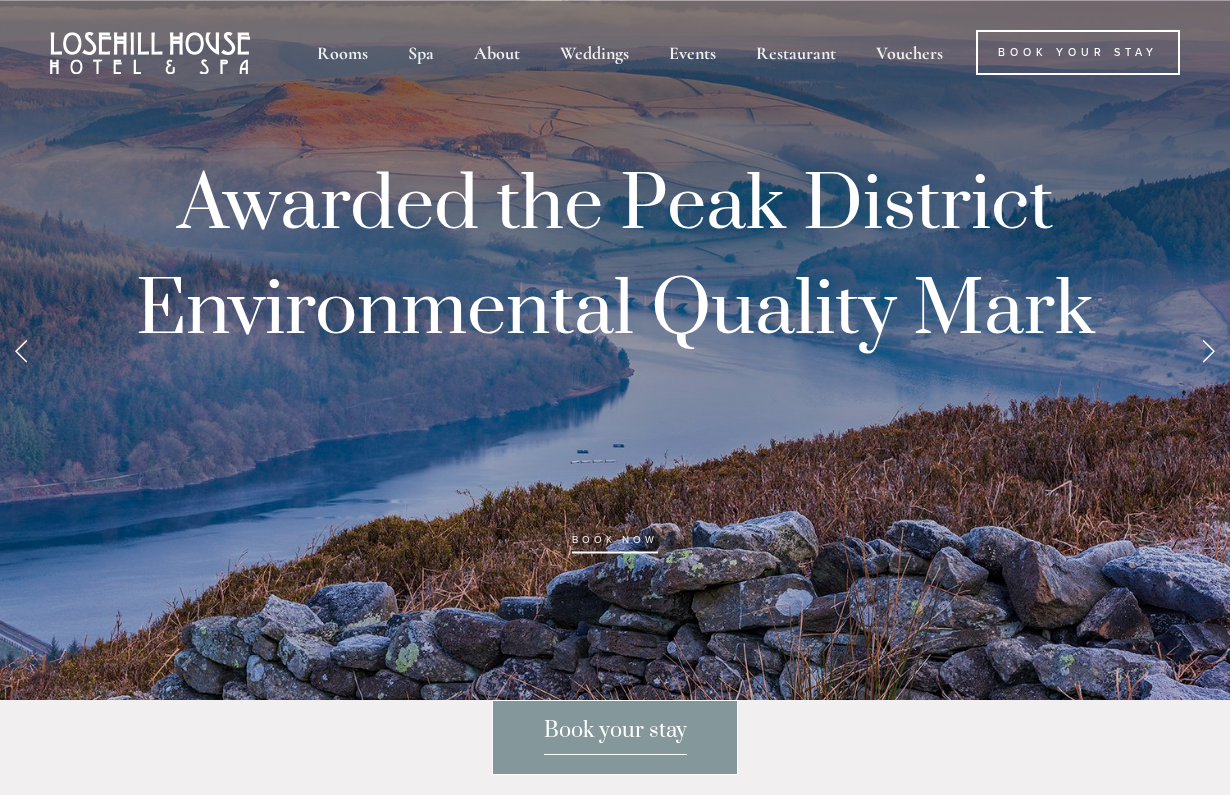 click at bounding box center (1208, 350) 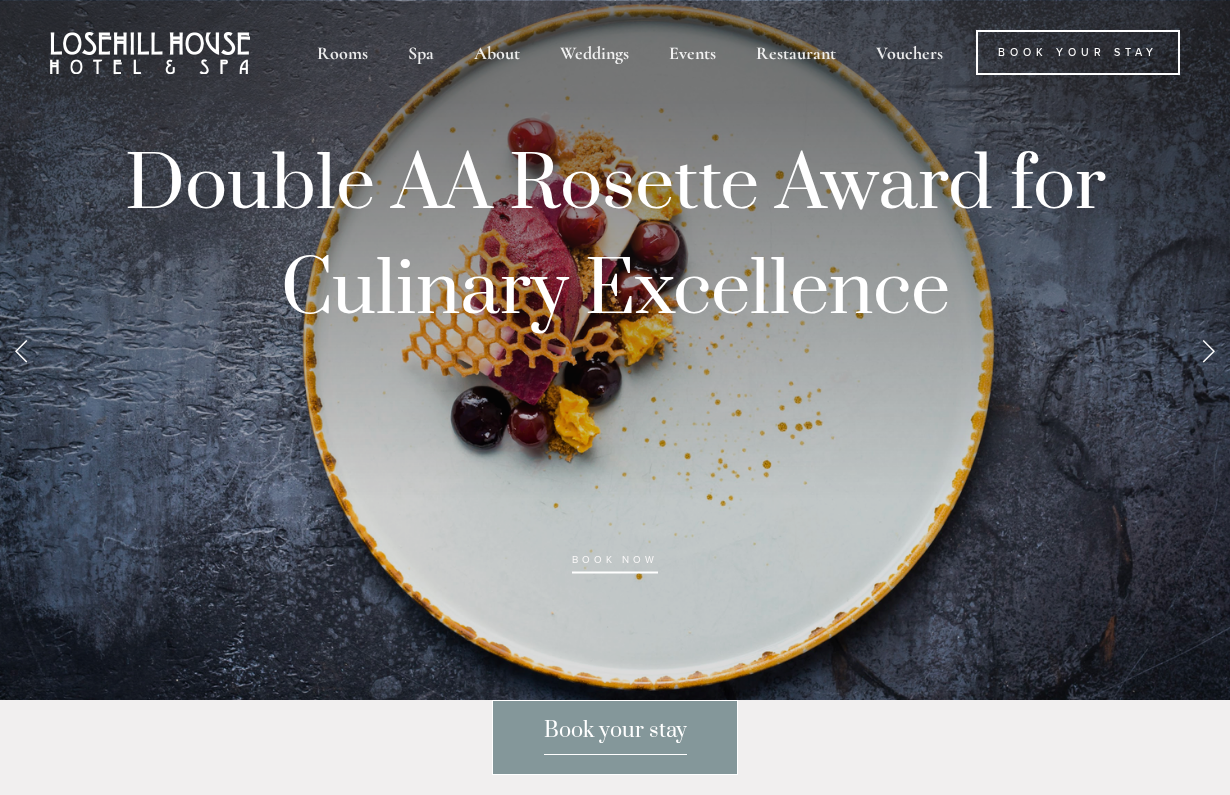 click at bounding box center [1208, 350] 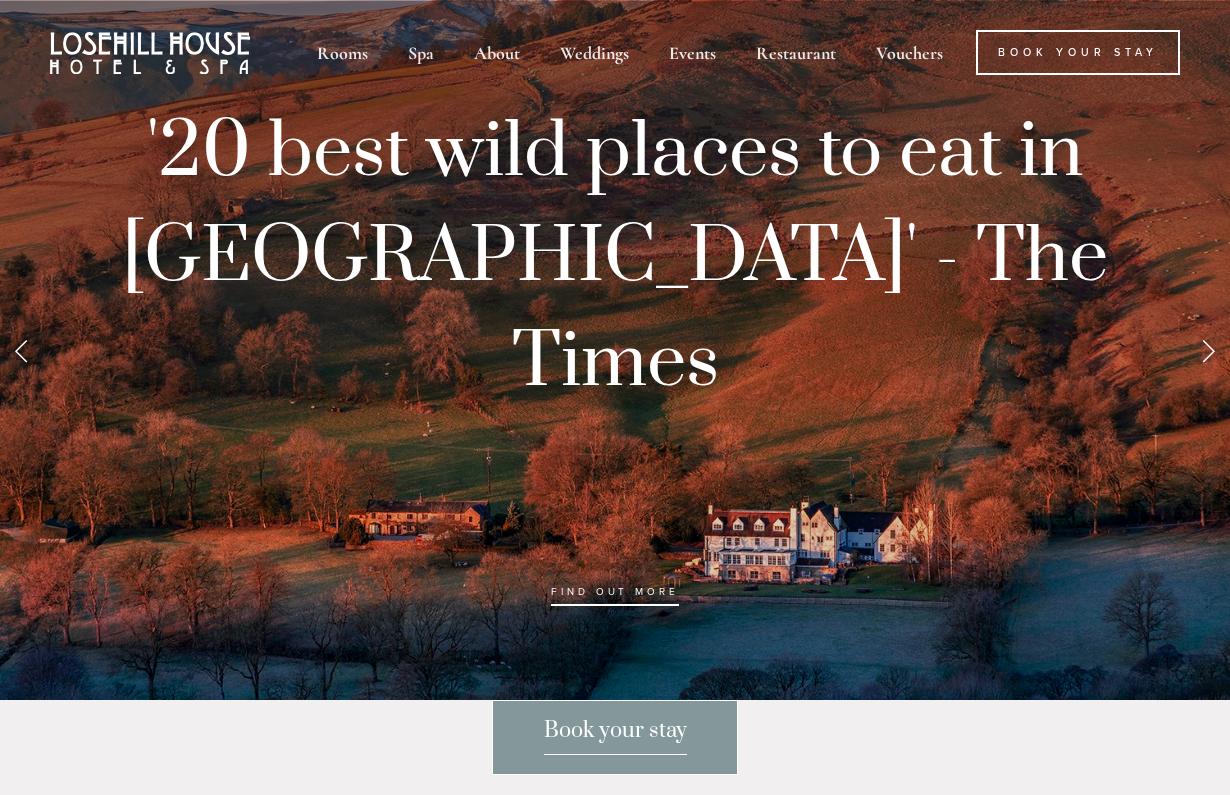 click at bounding box center (1208, 350) 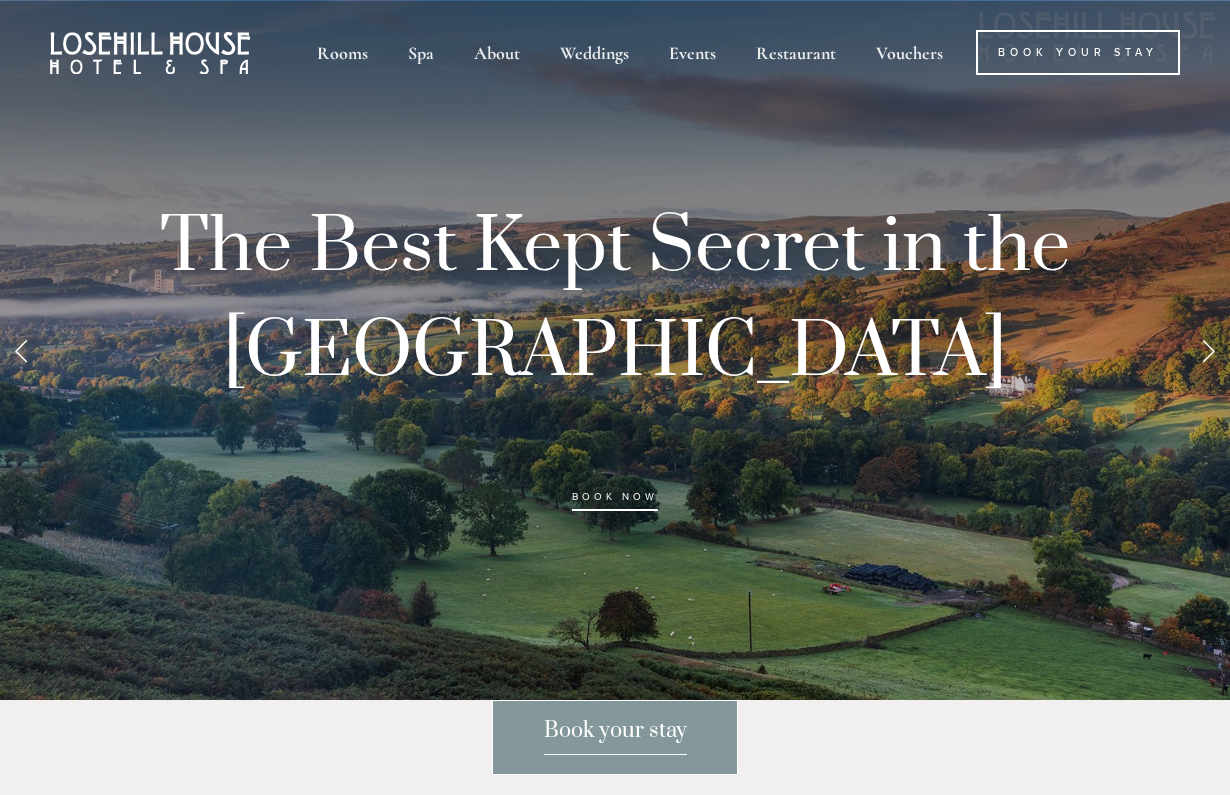 click at bounding box center (1208, 350) 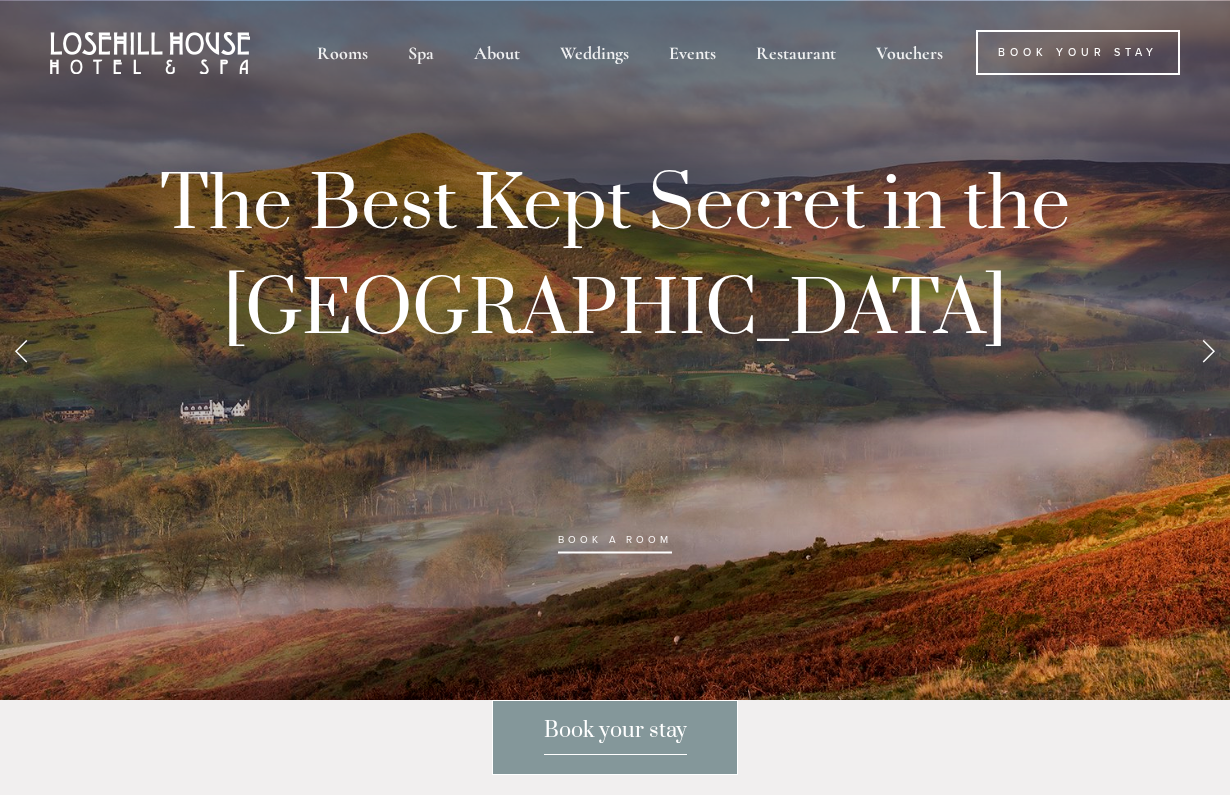 click at bounding box center (1208, 350) 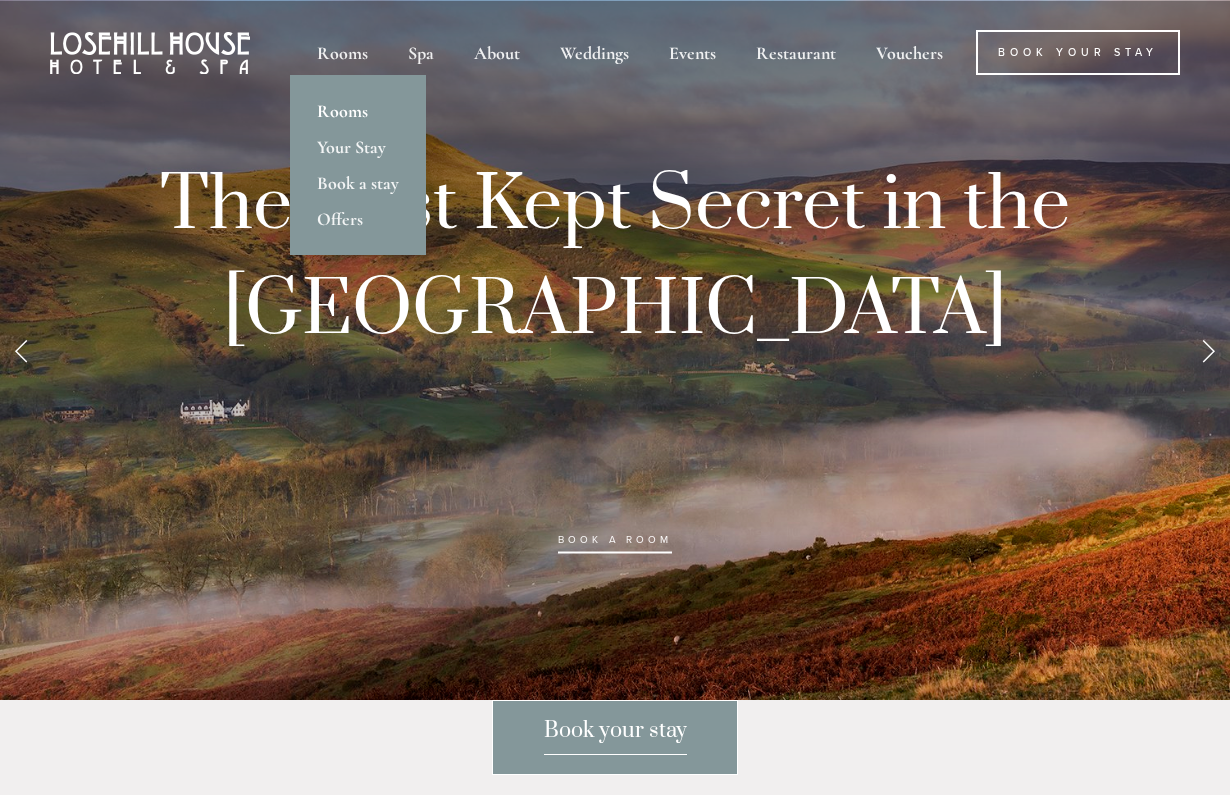 click on "Rooms" at bounding box center (358, 111) 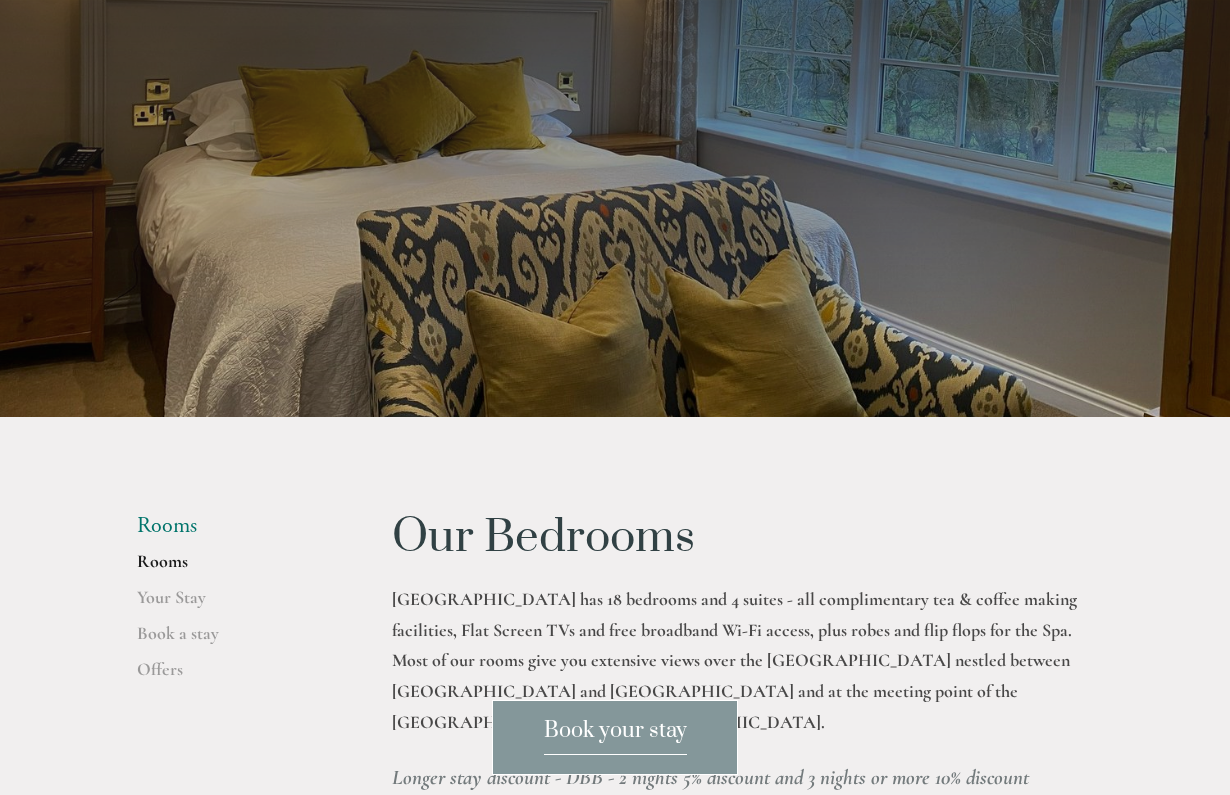 scroll, scrollTop: 0, scrollLeft: 0, axis: both 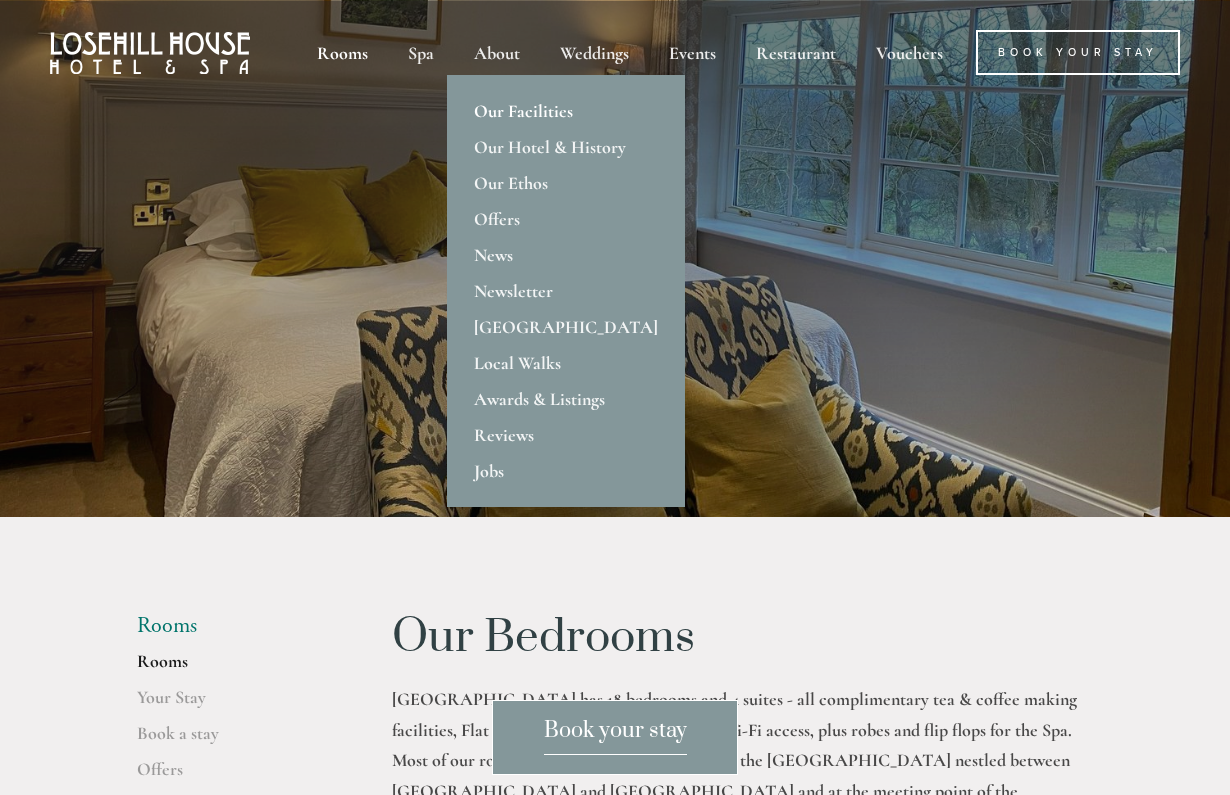 click on "Our Facilities" at bounding box center [566, 111] 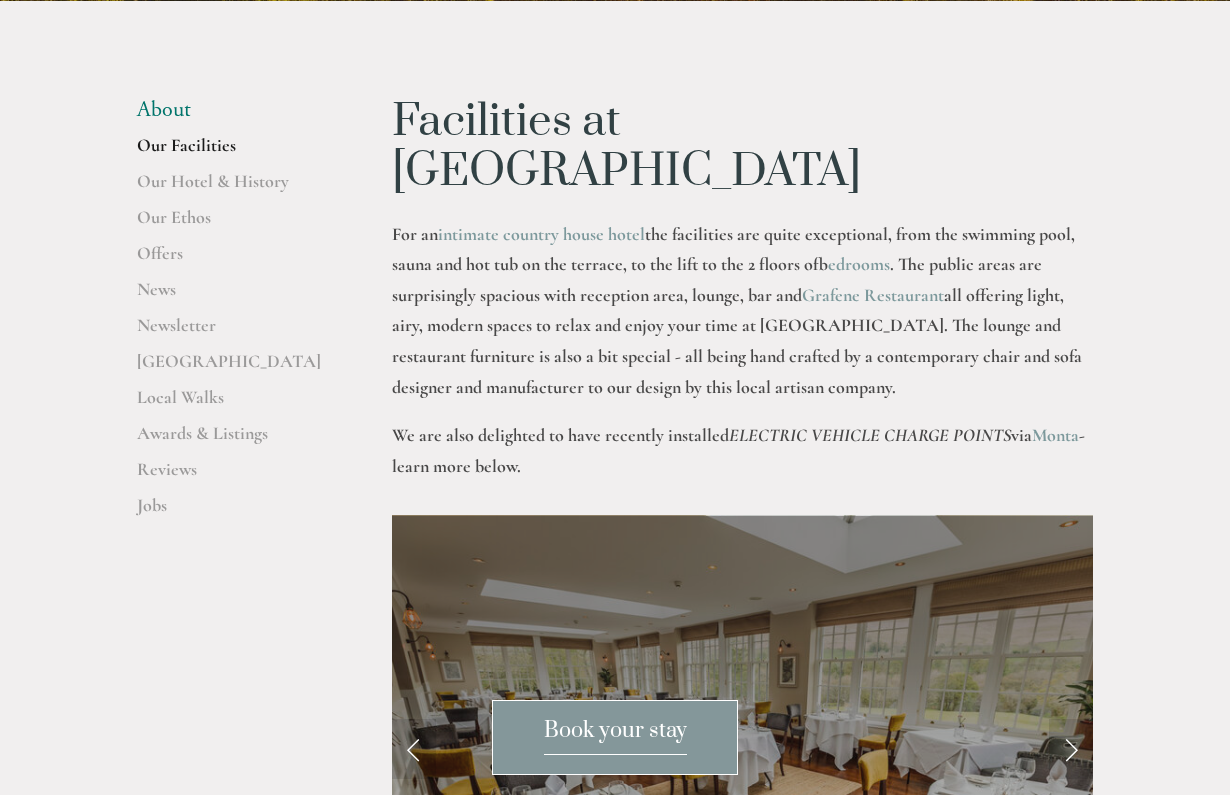 scroll, scrollTop: 0, scrollLeft: 0, axis: both 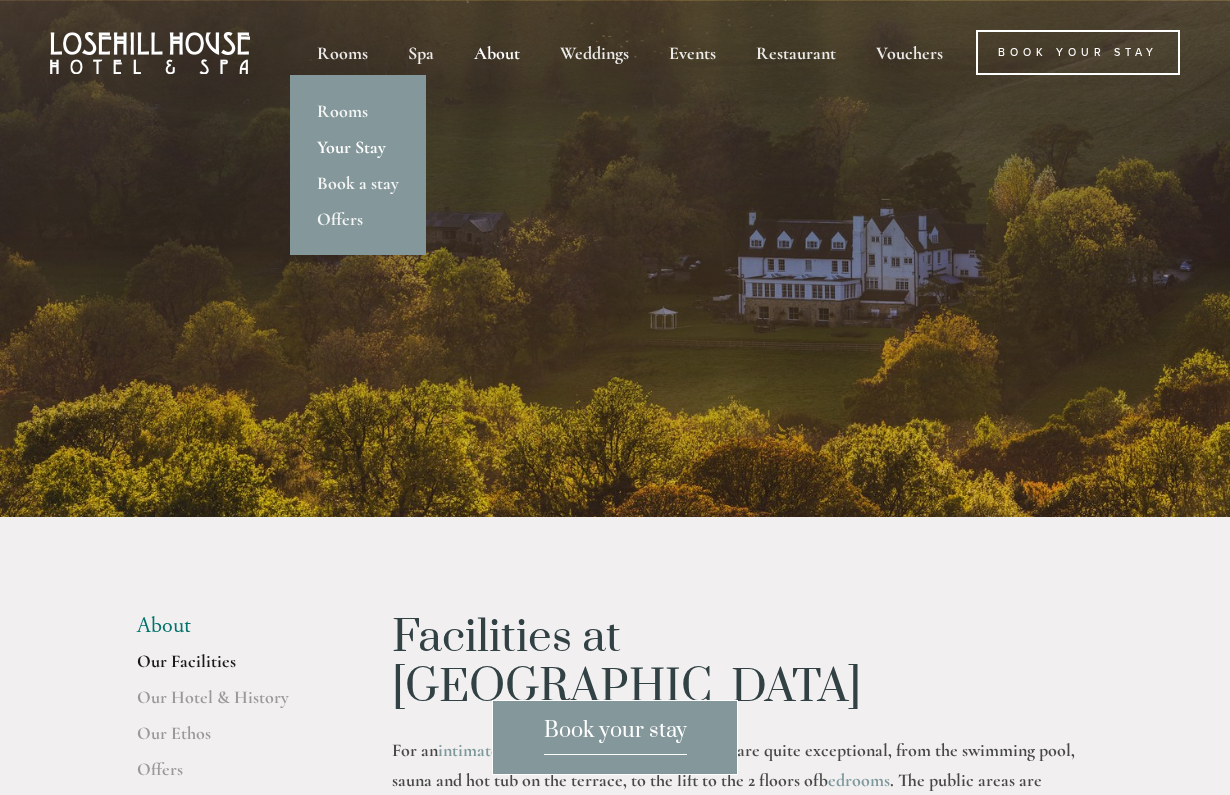 click on "Your Stay" at bounding box center [358, 147] 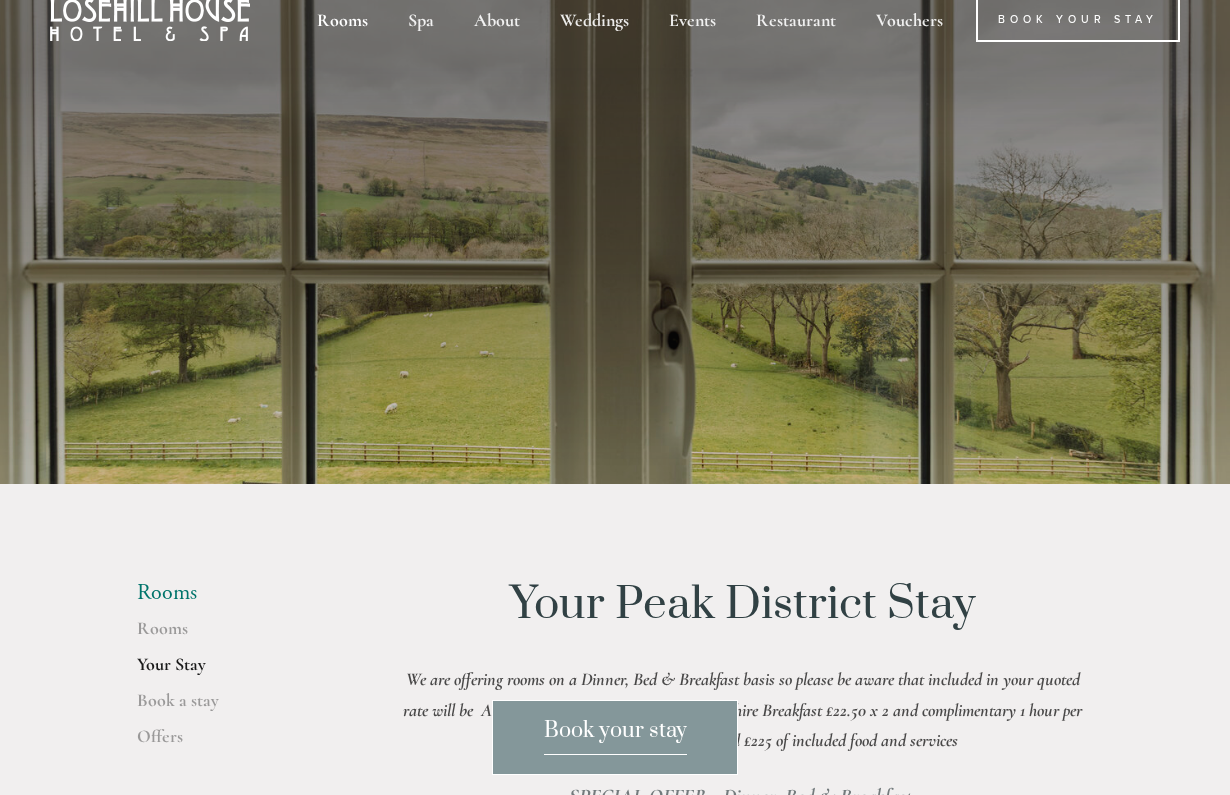 scroll, scrollTop: 0, scrollLeft: 0, axis: both 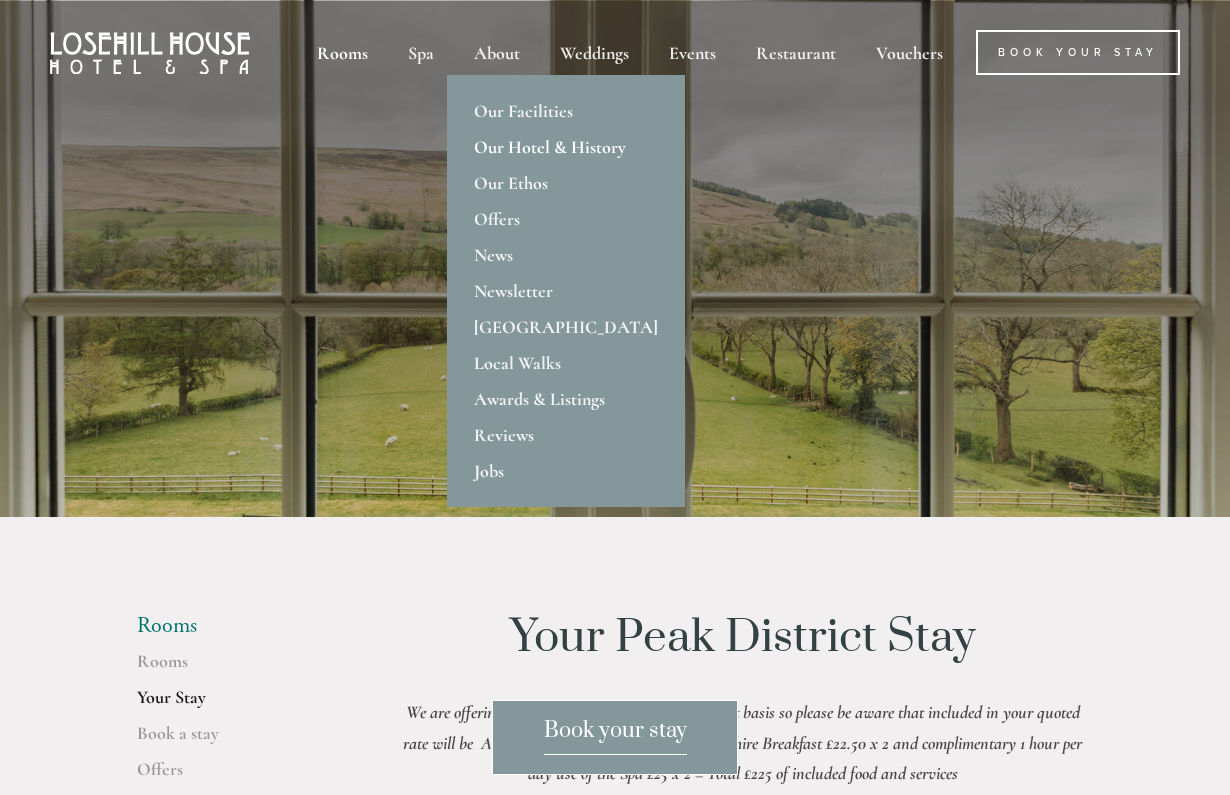 click on "Our Hotel & History" at bounding box center [566, 147] 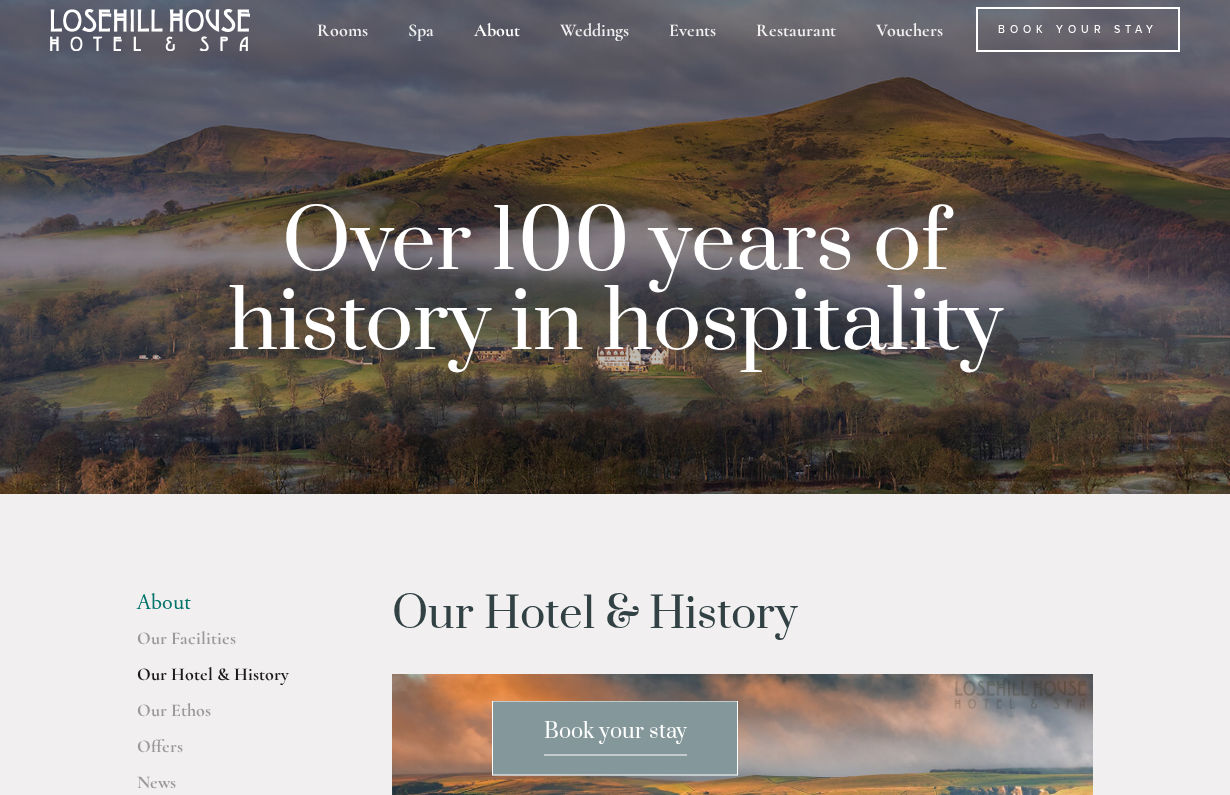 scroll, scrollTop: 24, scrollLeft: 0, axis: vertical 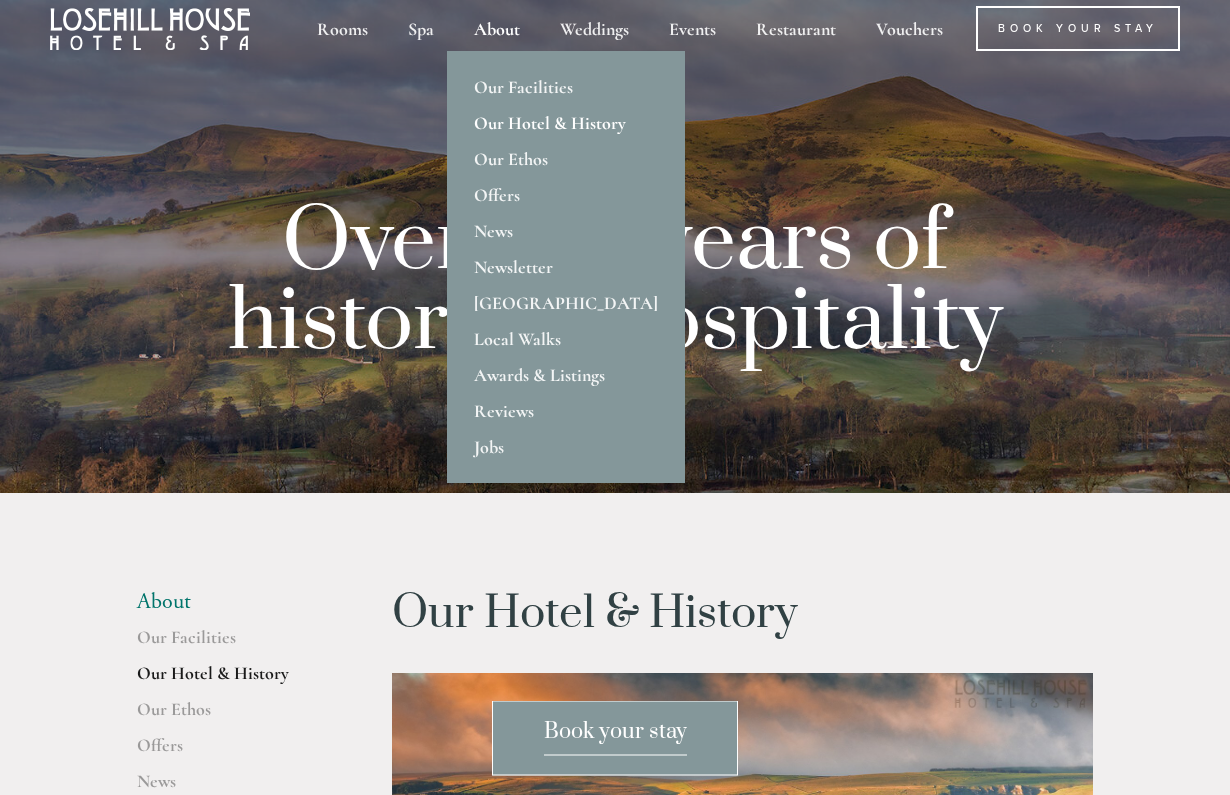 click on "About" at bounding box center (497, 28) 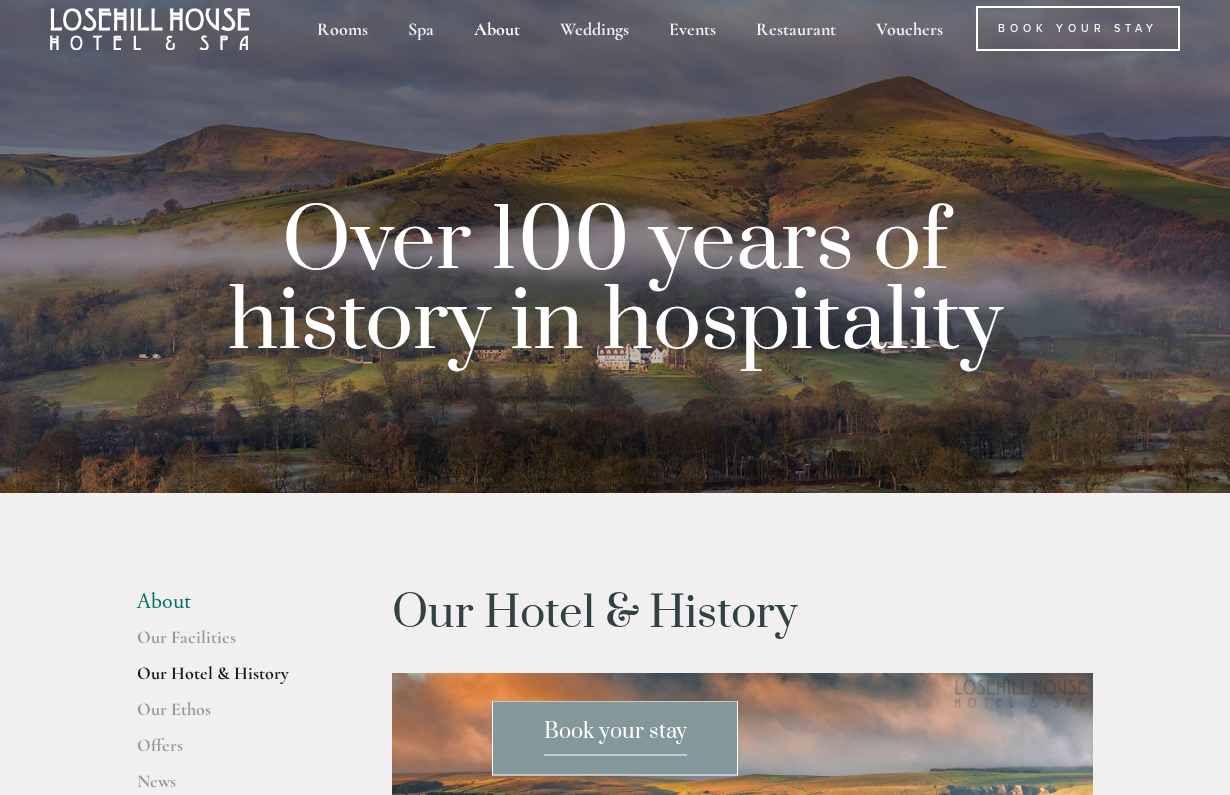 scroll, scrollTop: 28, scrollLeft: 0, axis: vertical 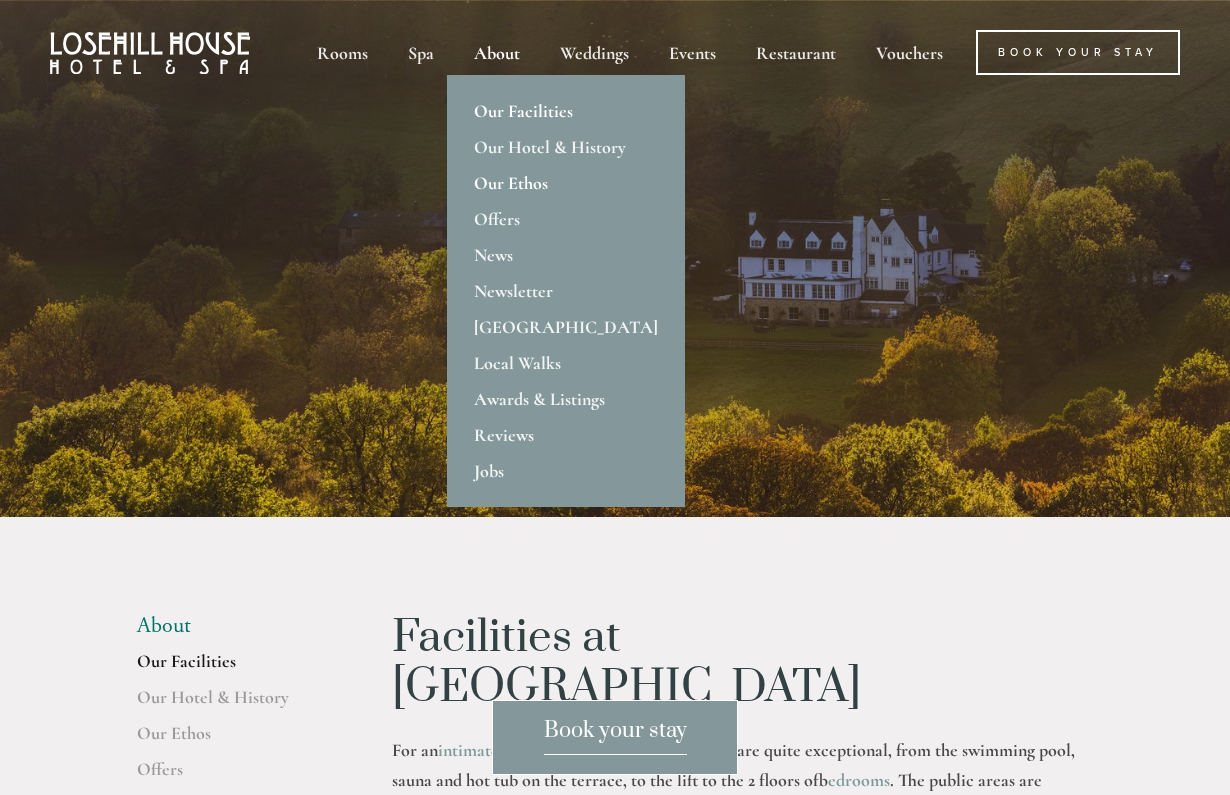click on "Our Ethos" at bounding box center [566, 183] 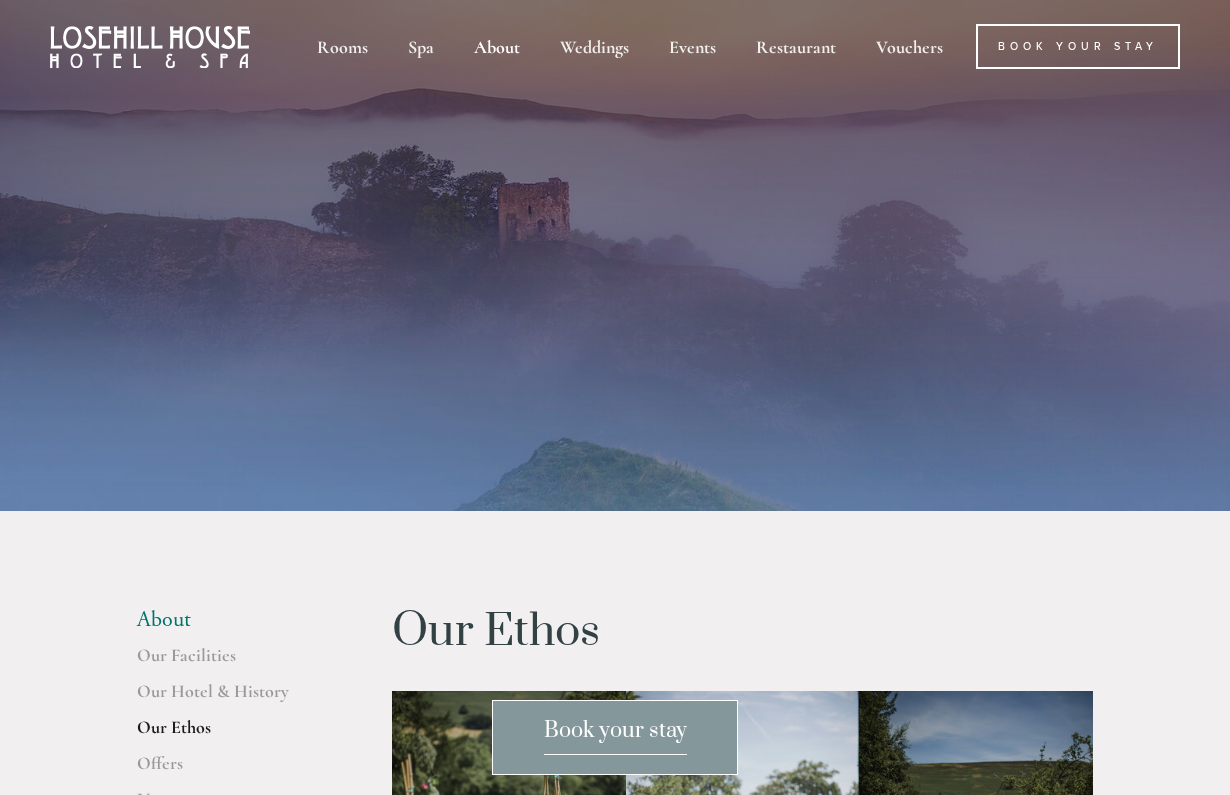 scroll, scrollTop: 4, scrollLeft: 0, axis: vertical 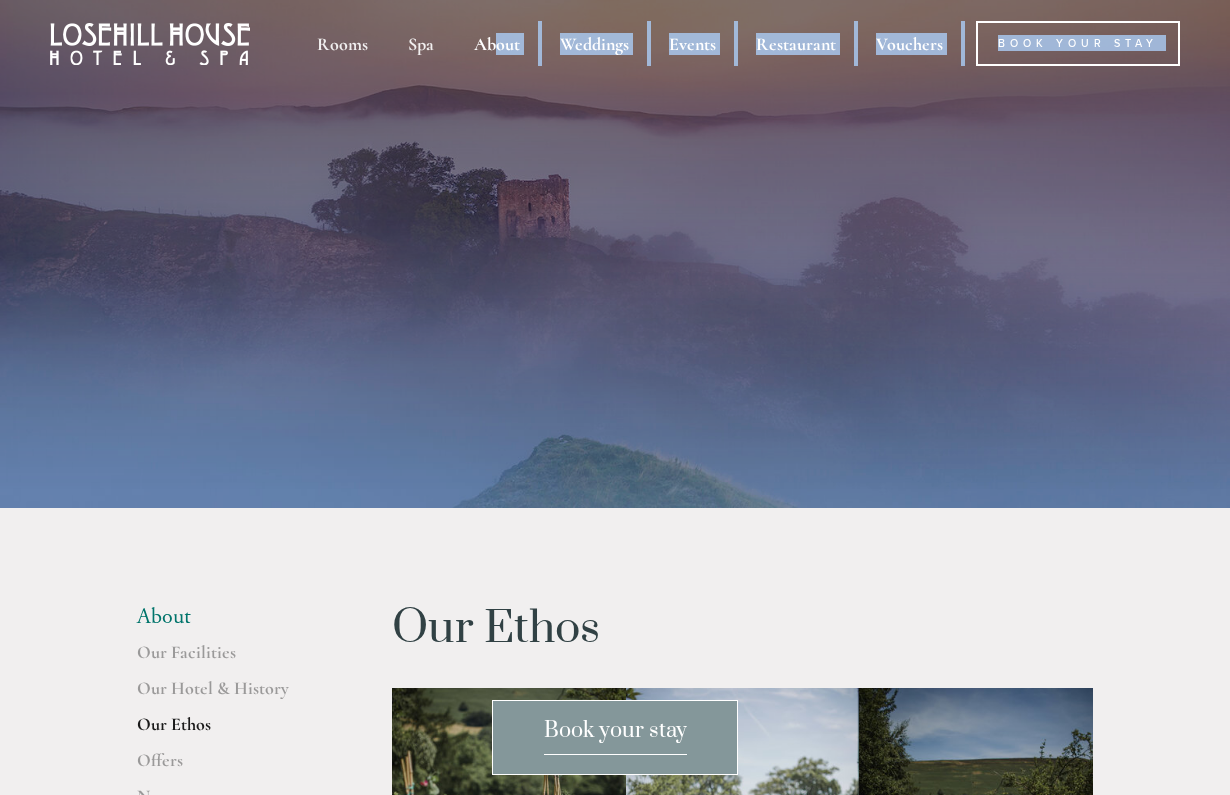 click on "Rooms
Rooms
Your Stay
Book a stay
Offers
Spa
Spa
About" at bounding box center [615, 1676] 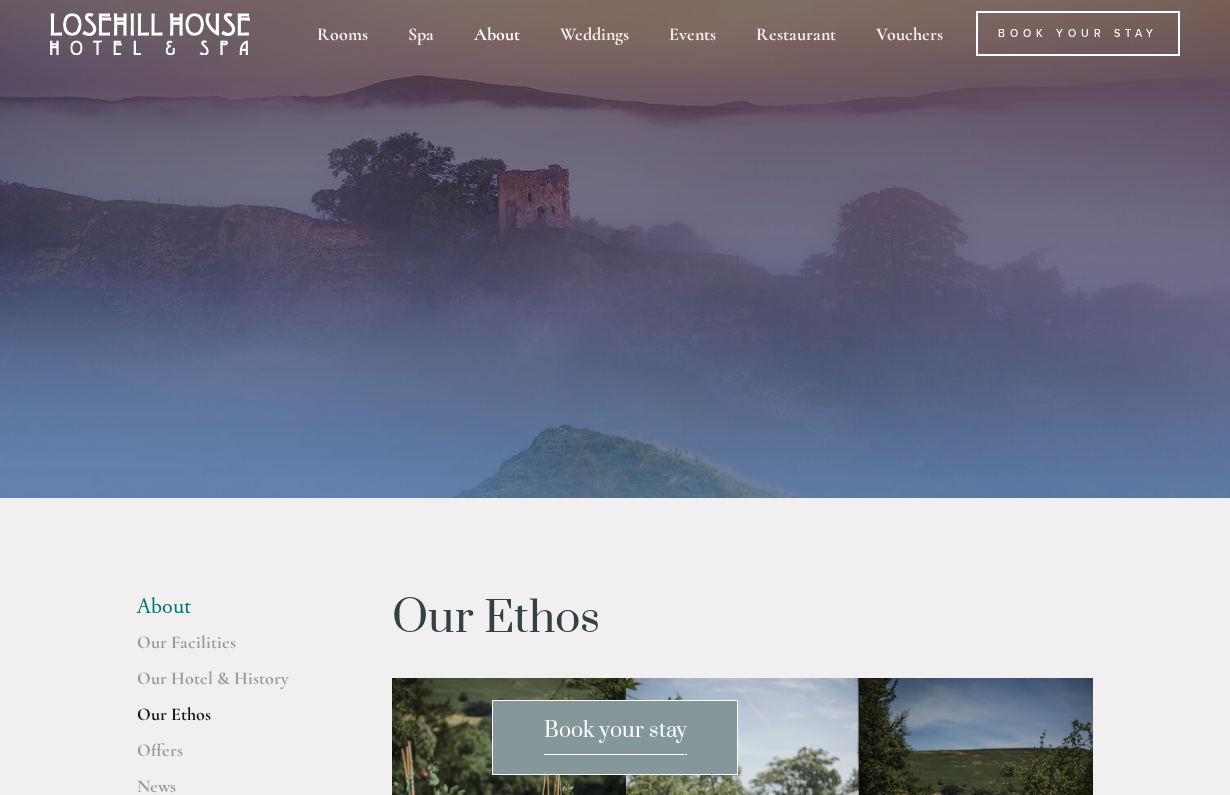 scroll, scrollTop: 18, scrollLeft: 0, axis: vertical 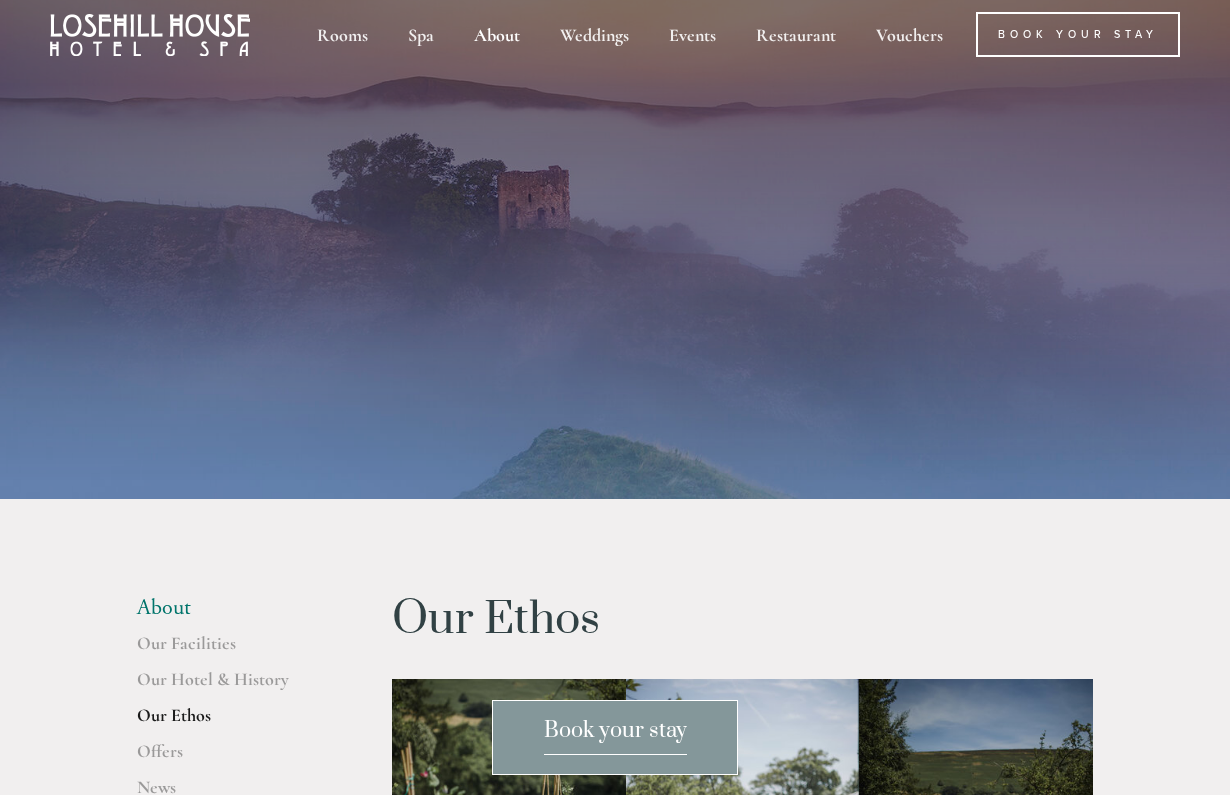 click on "About" at bounding box center (497, 34) 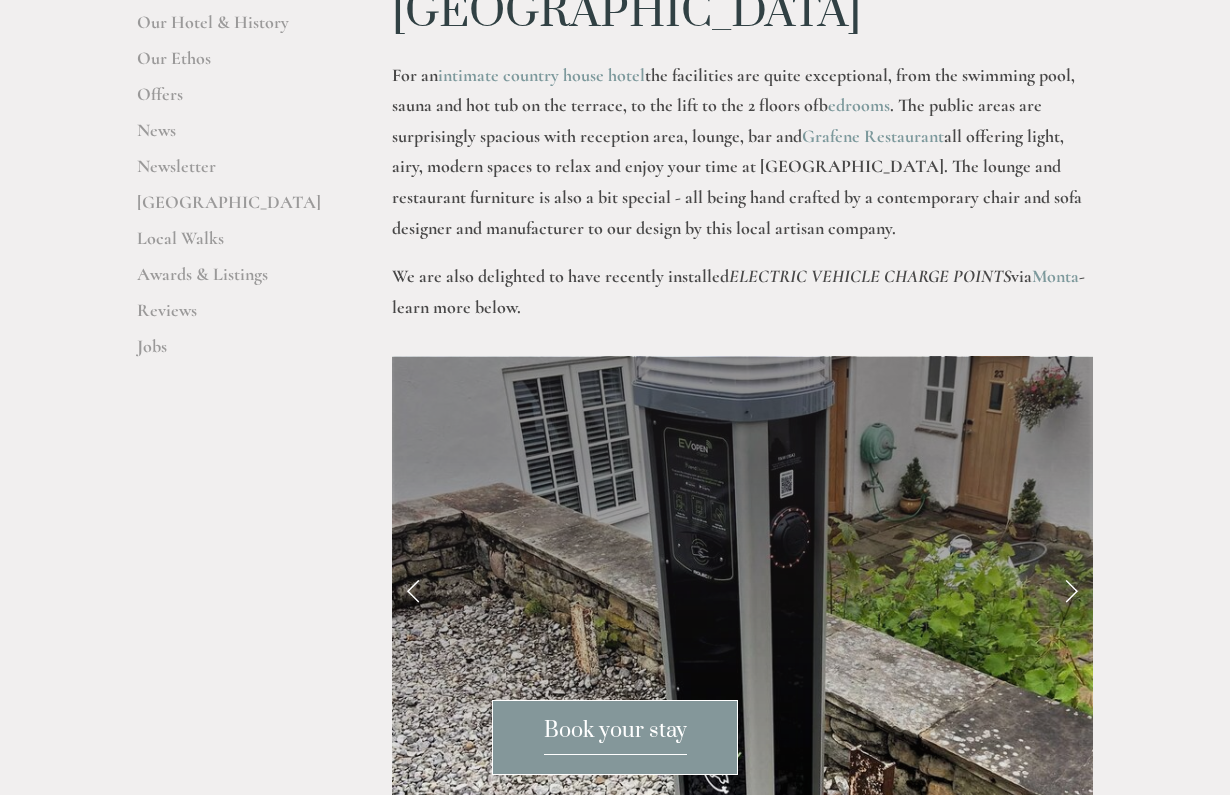 scroll, scrollTop: 0, scrollLeft: 0, axis: both 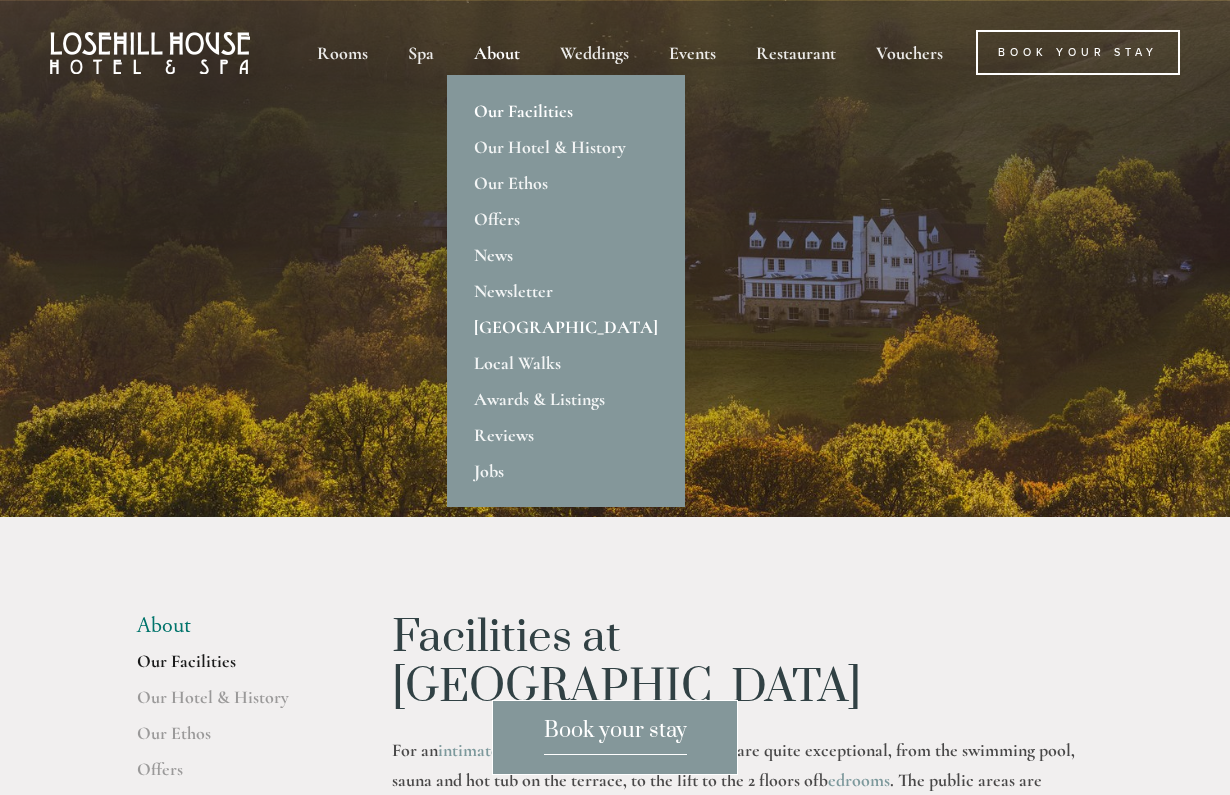 click on "[GEOGRAPHIC_DATA]" at bounding box center [566, 327] 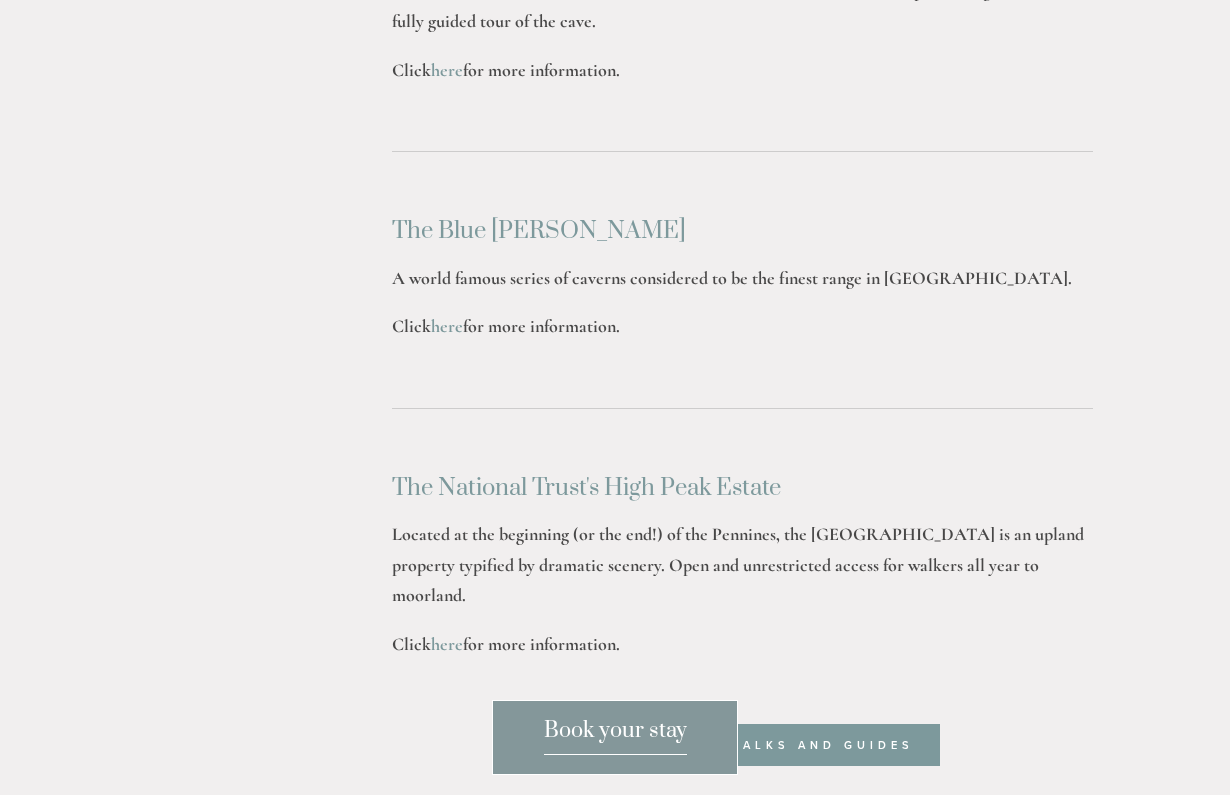 scroll, scrollTop: 6121, scrollLeft: 0, axis: vertical 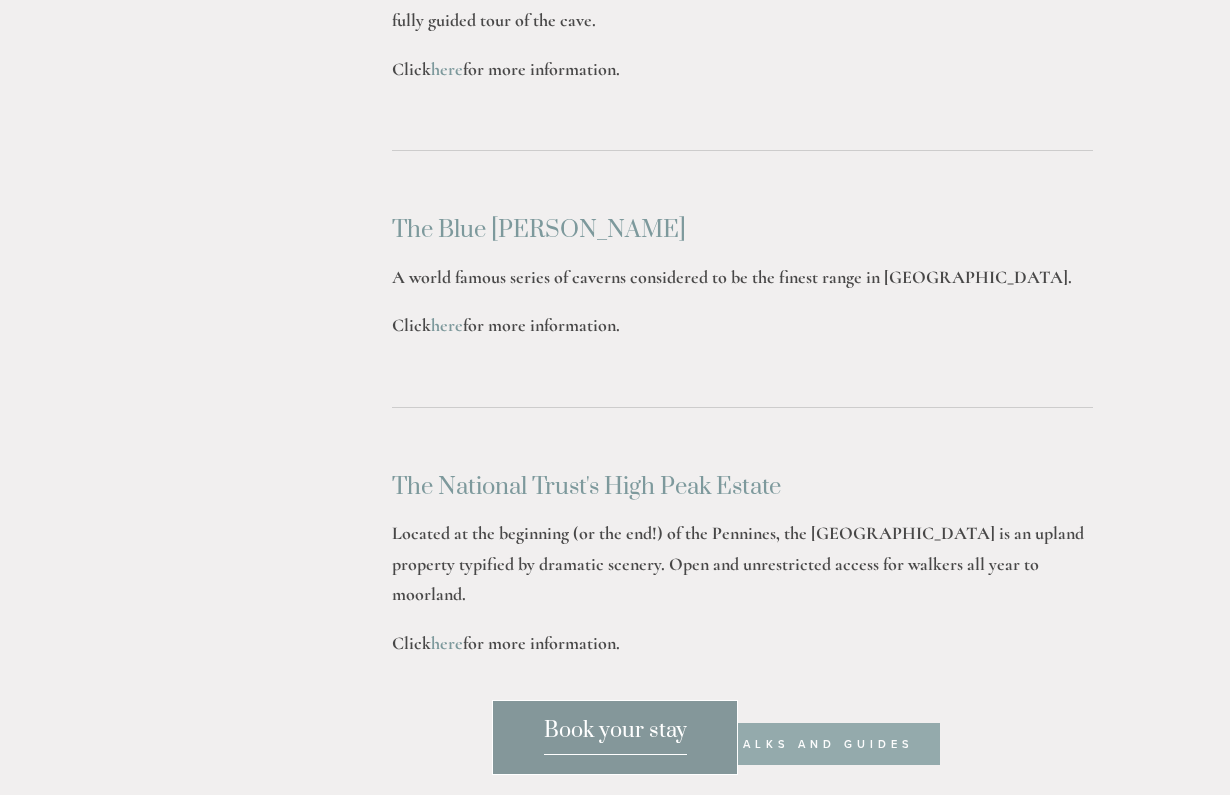 click on "See our local walks and guides" at bounding box center (743, 744) 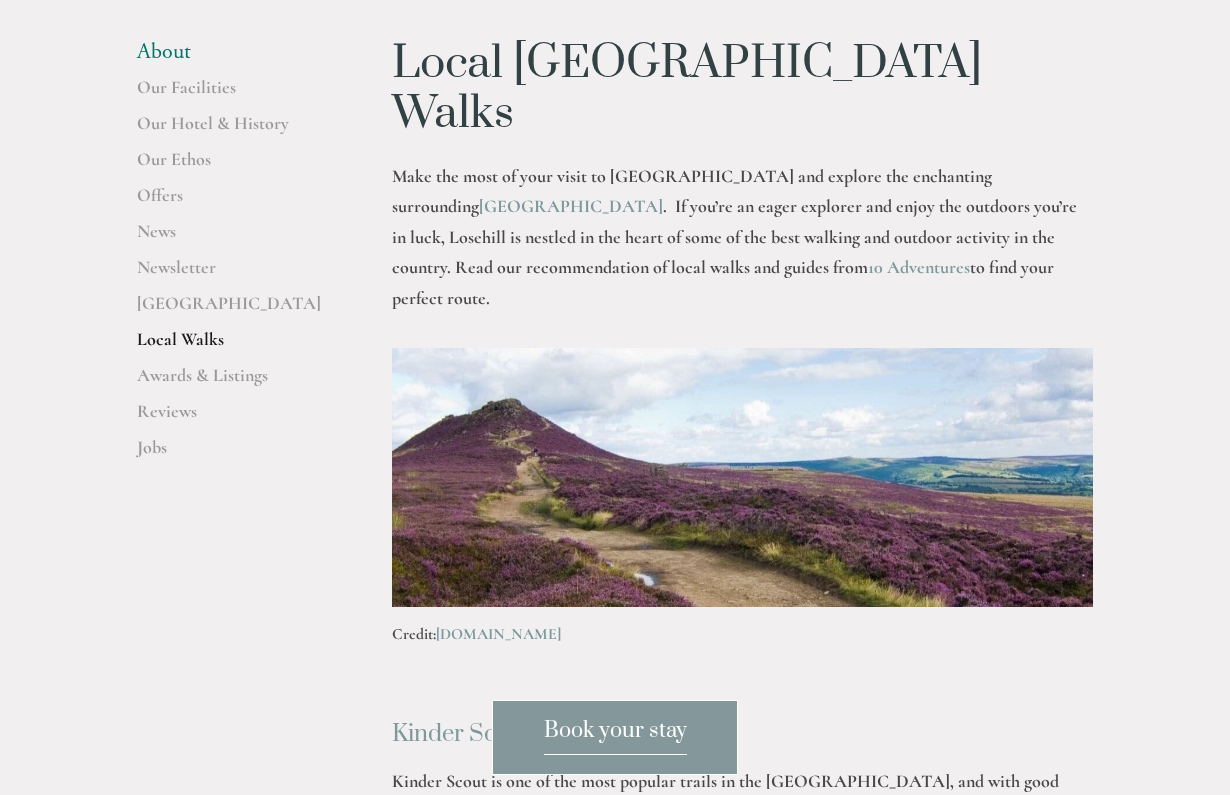 scroll, scrollTop: 575, scrollLeft: 0, axis: vertical 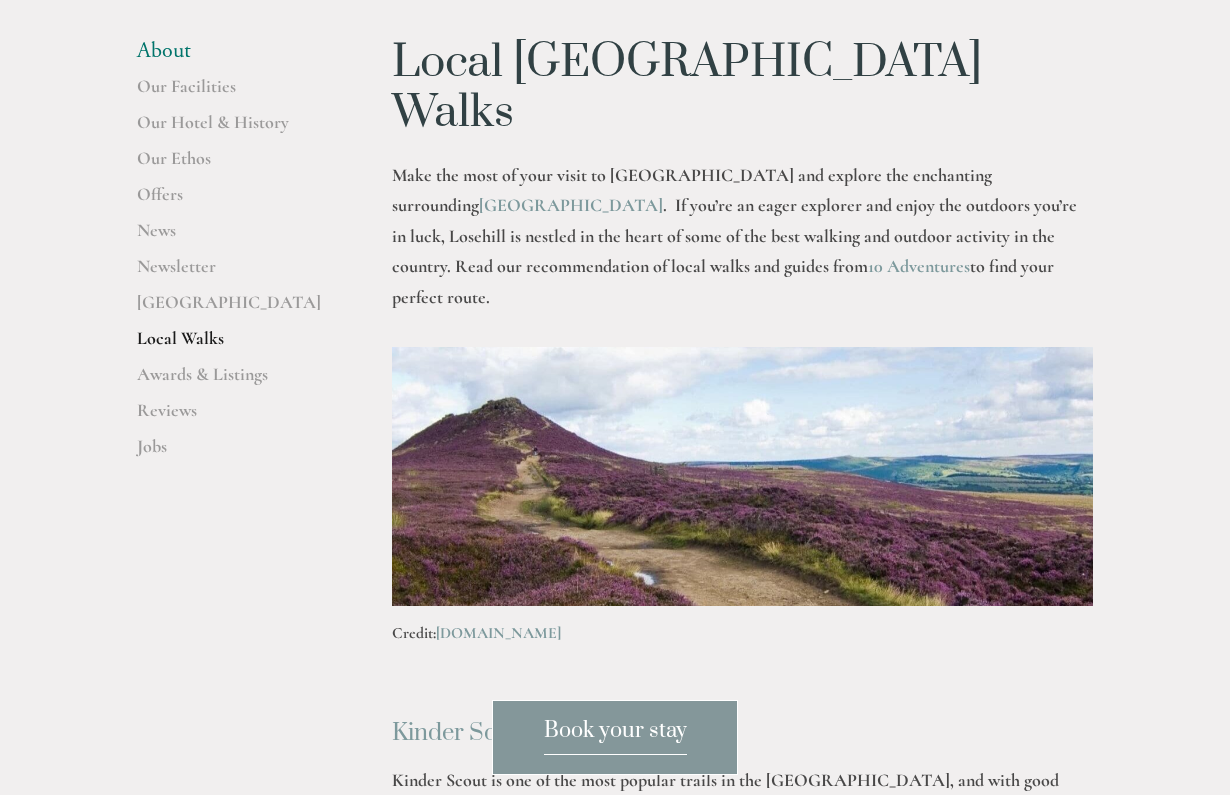 click on "10 Adventures" at bounding box center [919, 266] 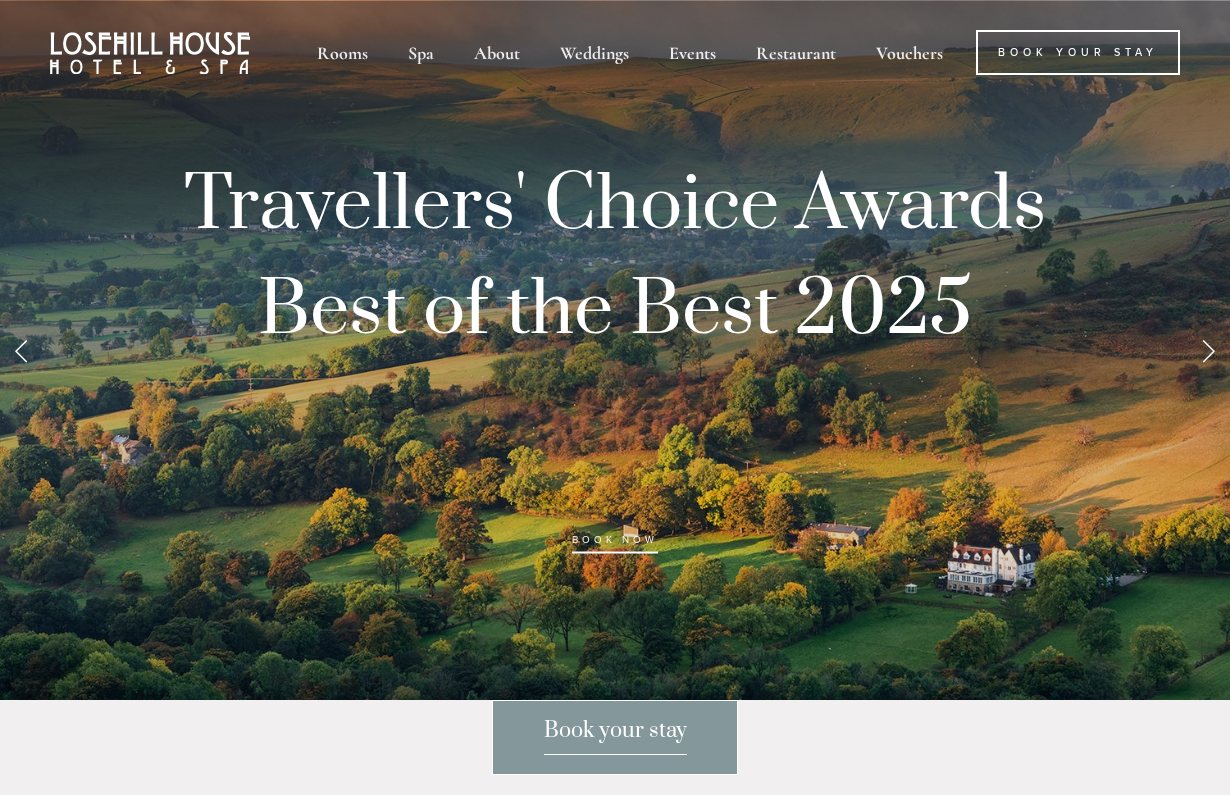 scroll, scrollTop: 0, scrollLeft: 0, axis: both 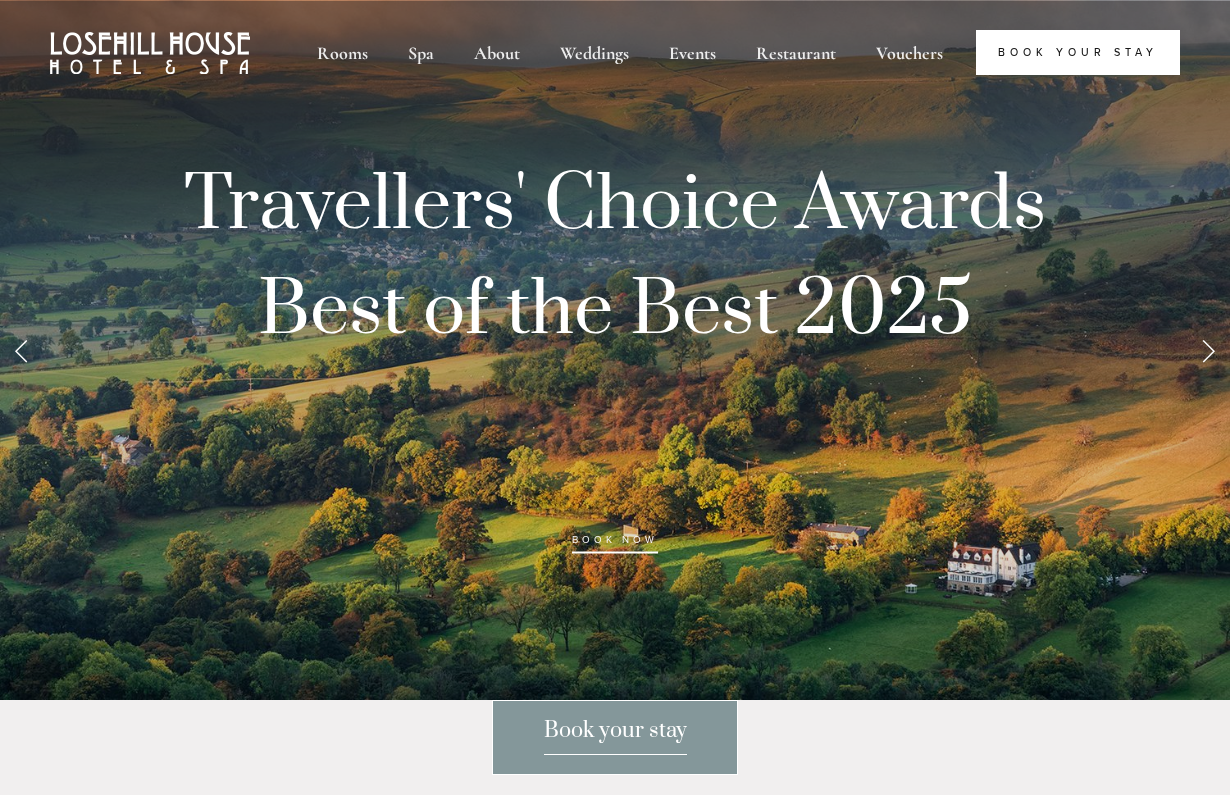 click on "Book Your Stay" at bounding box center (1078, 52) 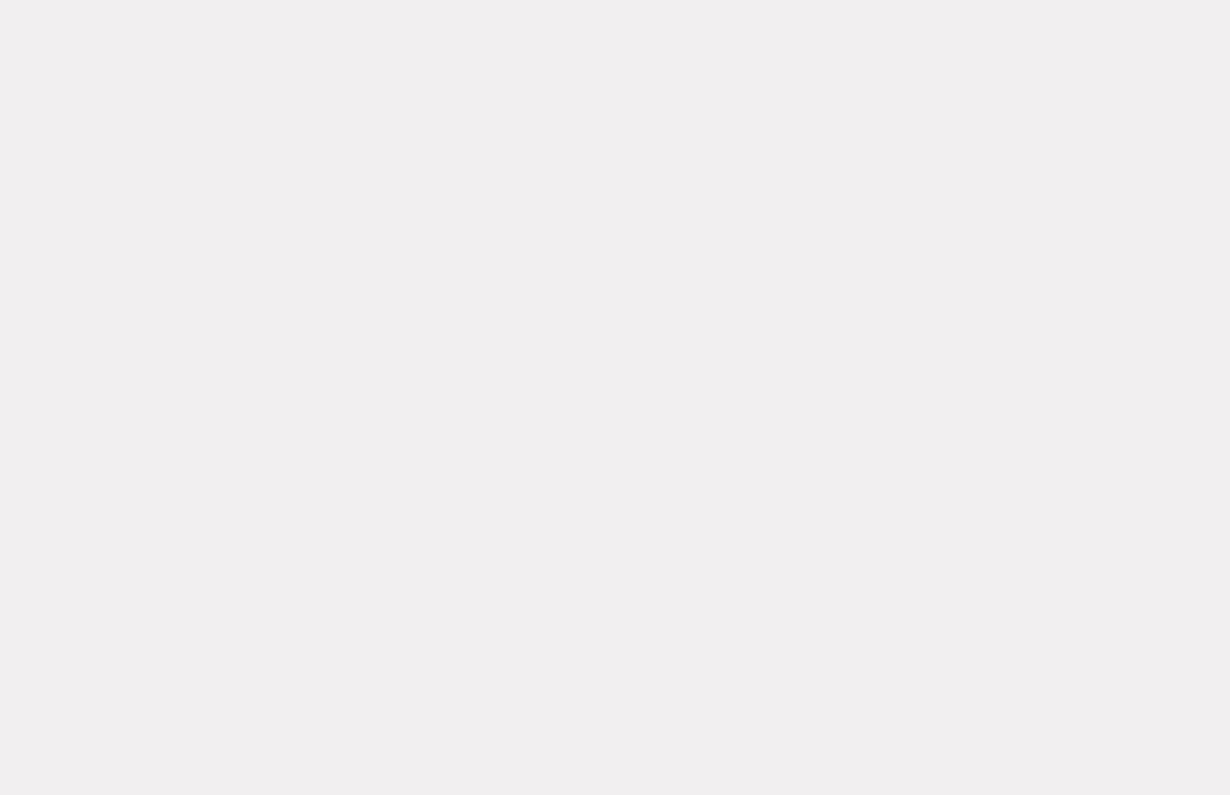 scroll, scrollTop: 0, scrollLeft: 0, axis: both 